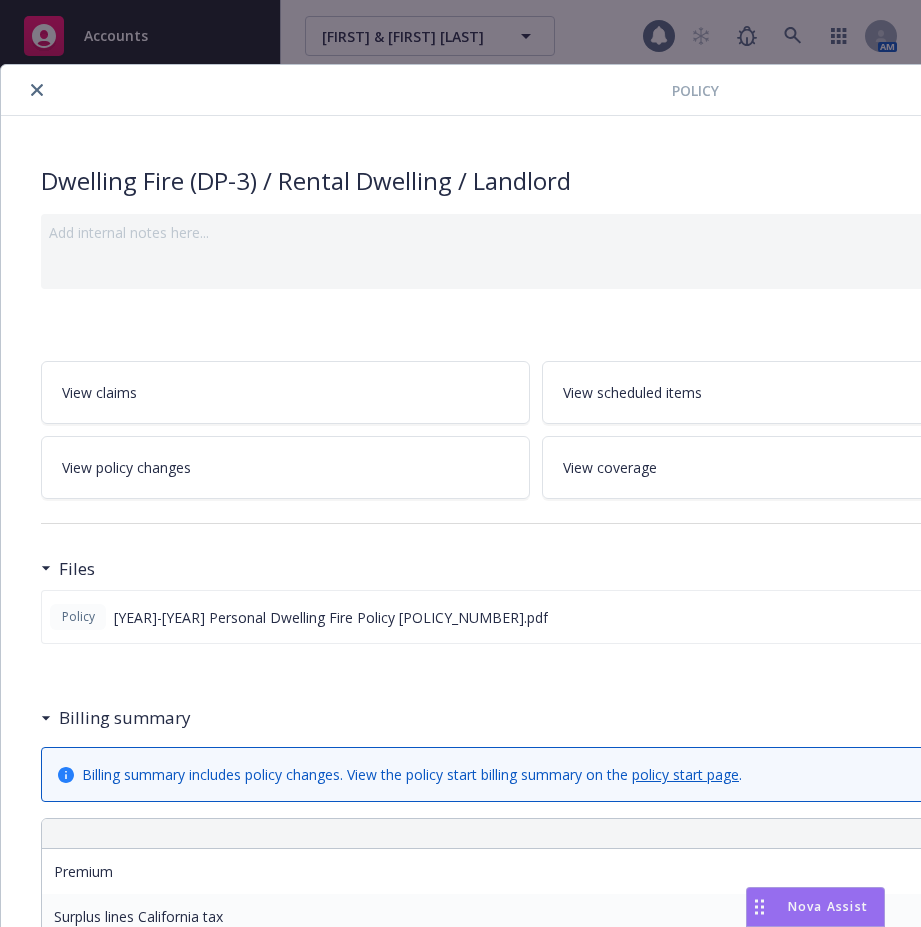 scroll, scrollTop: 0, scrollLeft: 0, axis: both 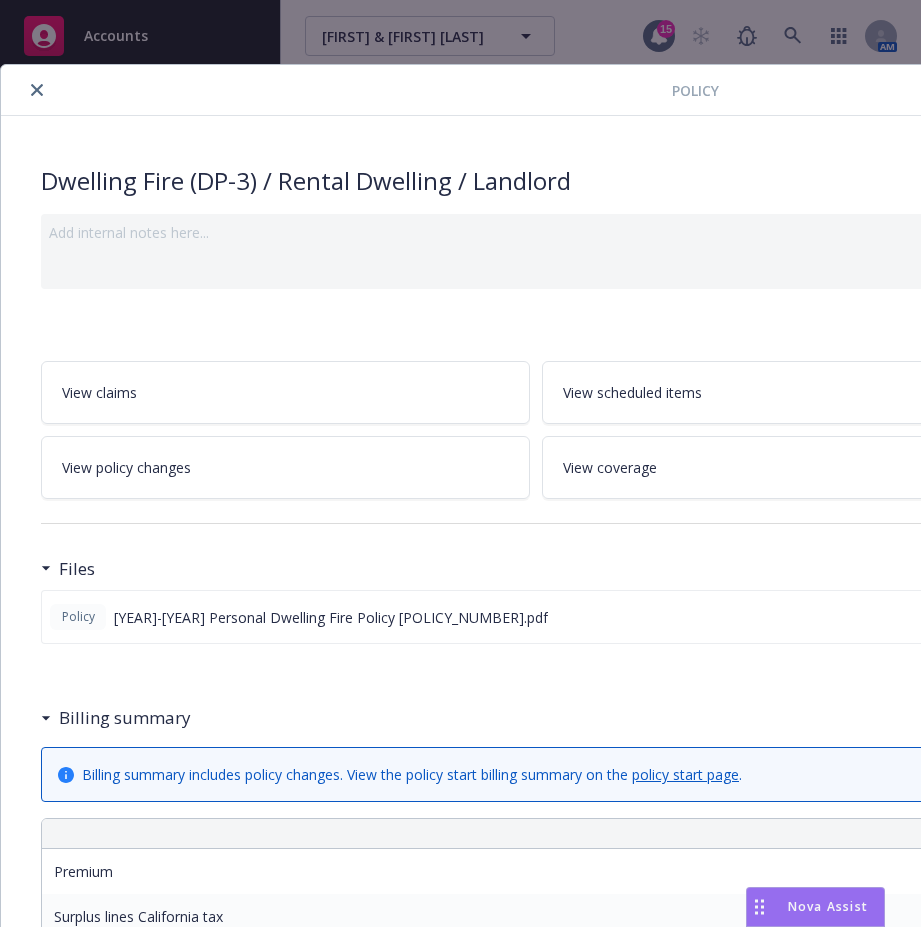 click at bounding box center (37, 90) 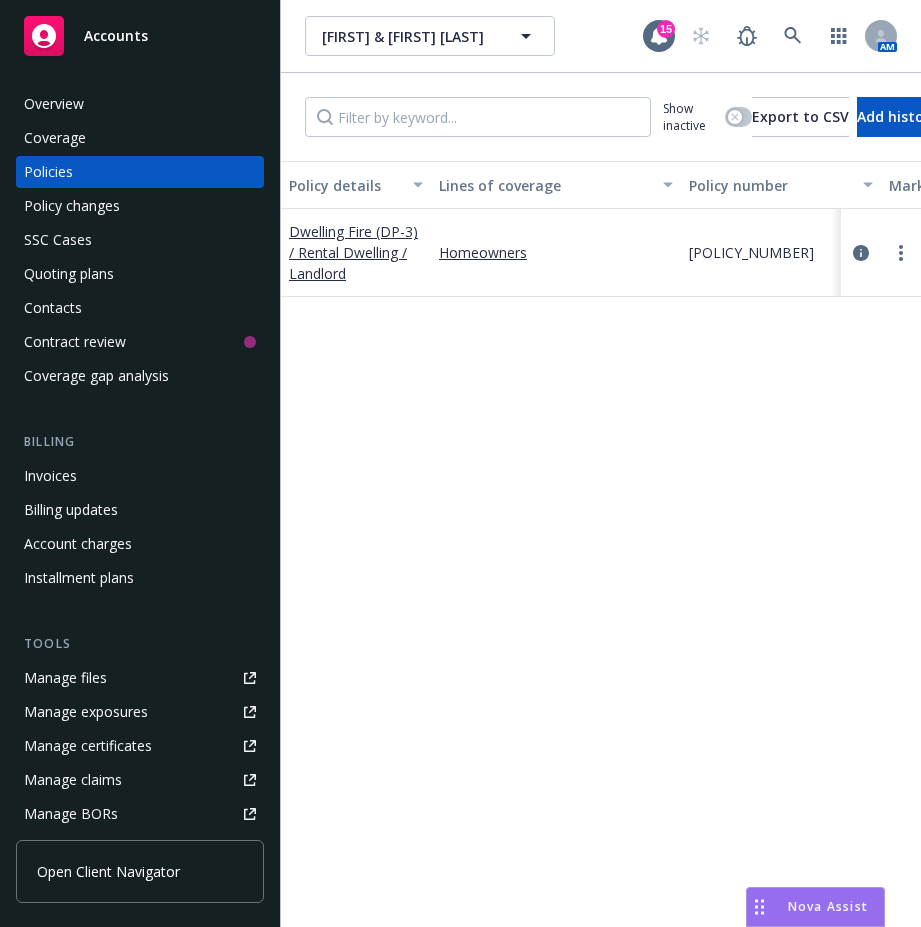 click on "Overview" at bounding box center (54, 104) 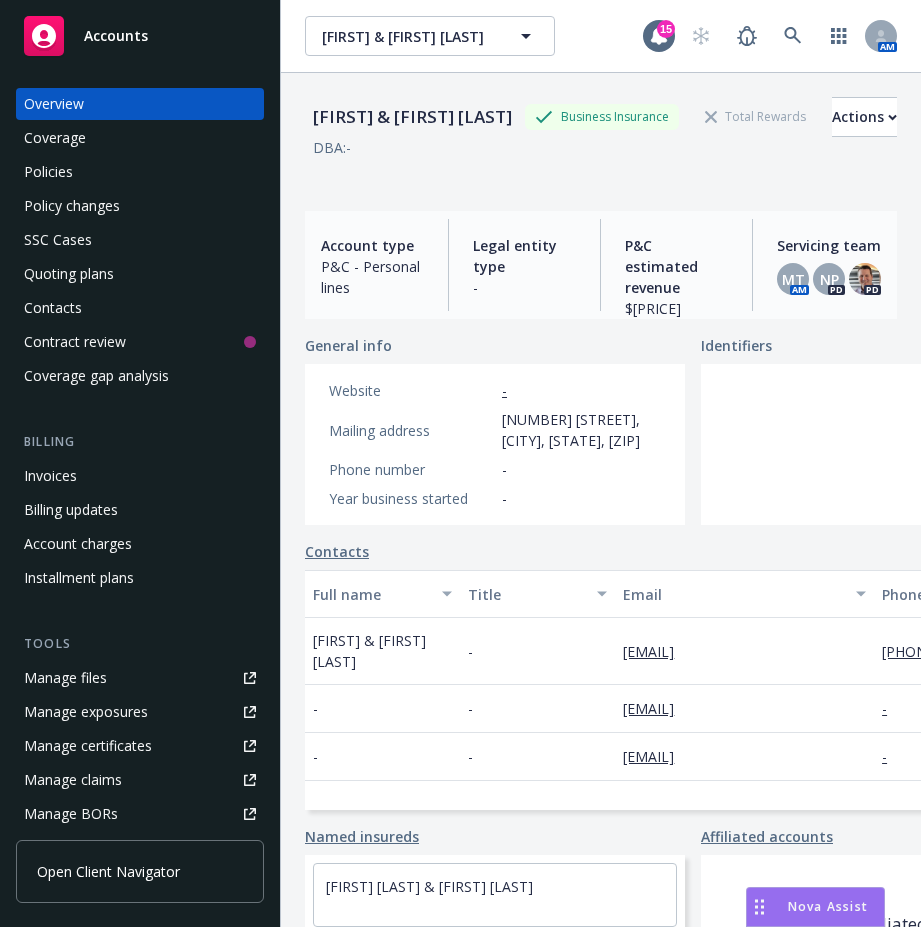 drag, startPoint x: 405, startPoint y: 143, endPoint x: 309, endPoint y: 100, distance: 105.1903 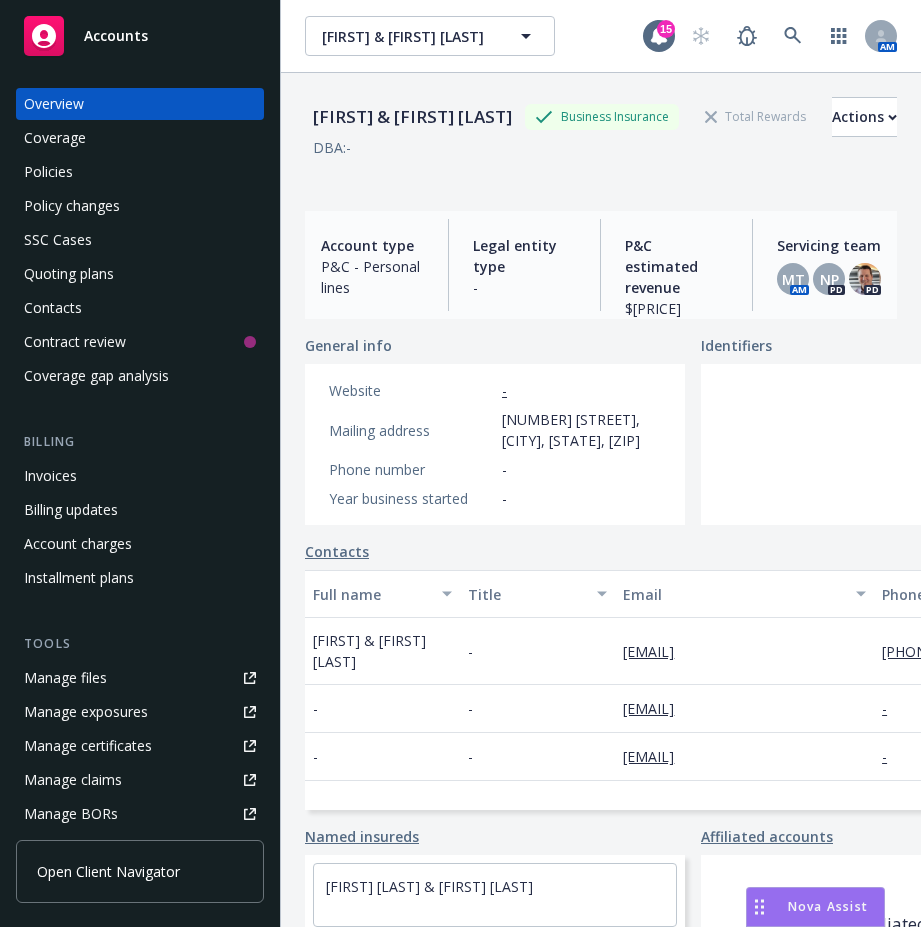 click on "[FIRST] & [FIRST] [LAST]" at bounding box center [412, 117] 